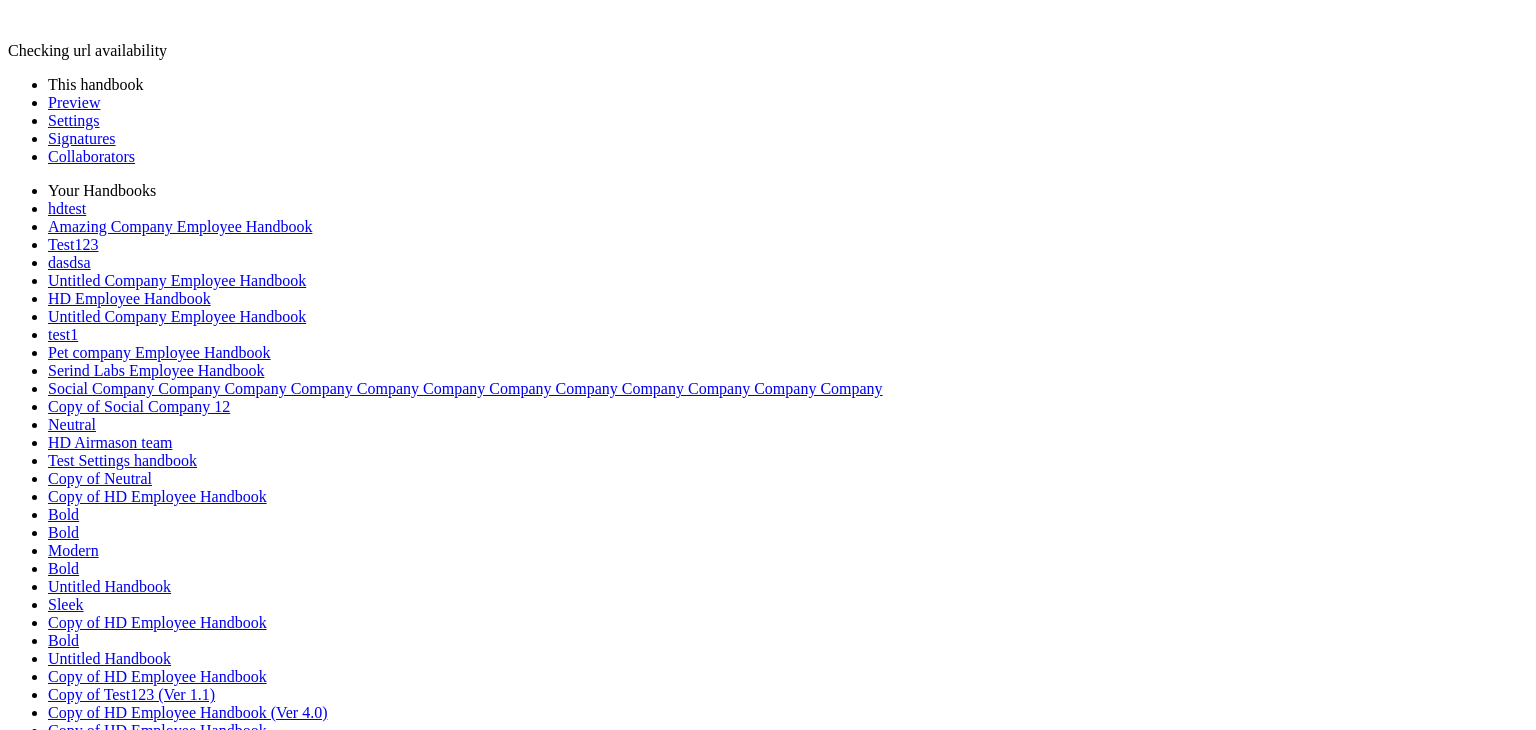 scroll, scrollTop: 0, scrollLeft: 0, axis: both 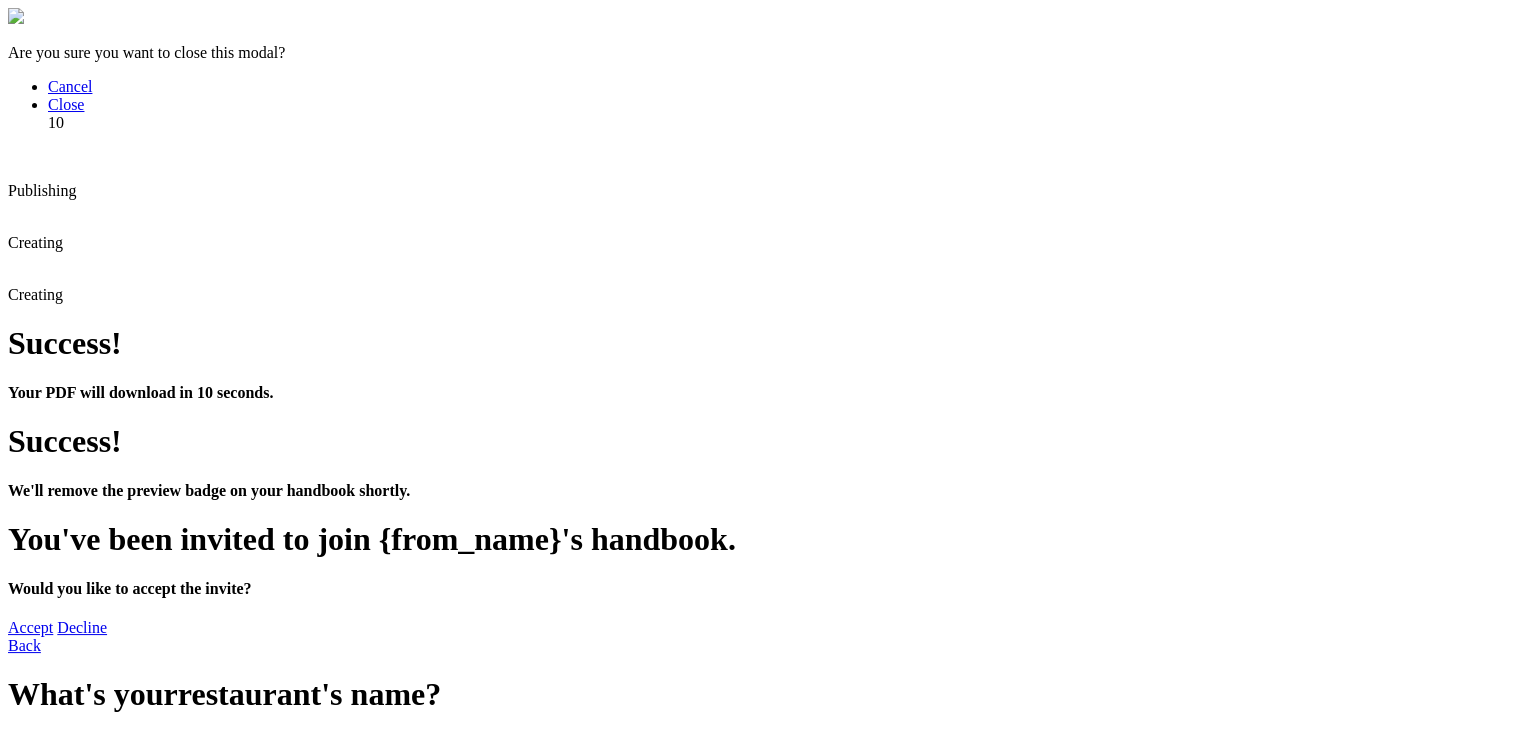 click on "1" at bounding box center [760, 2981] 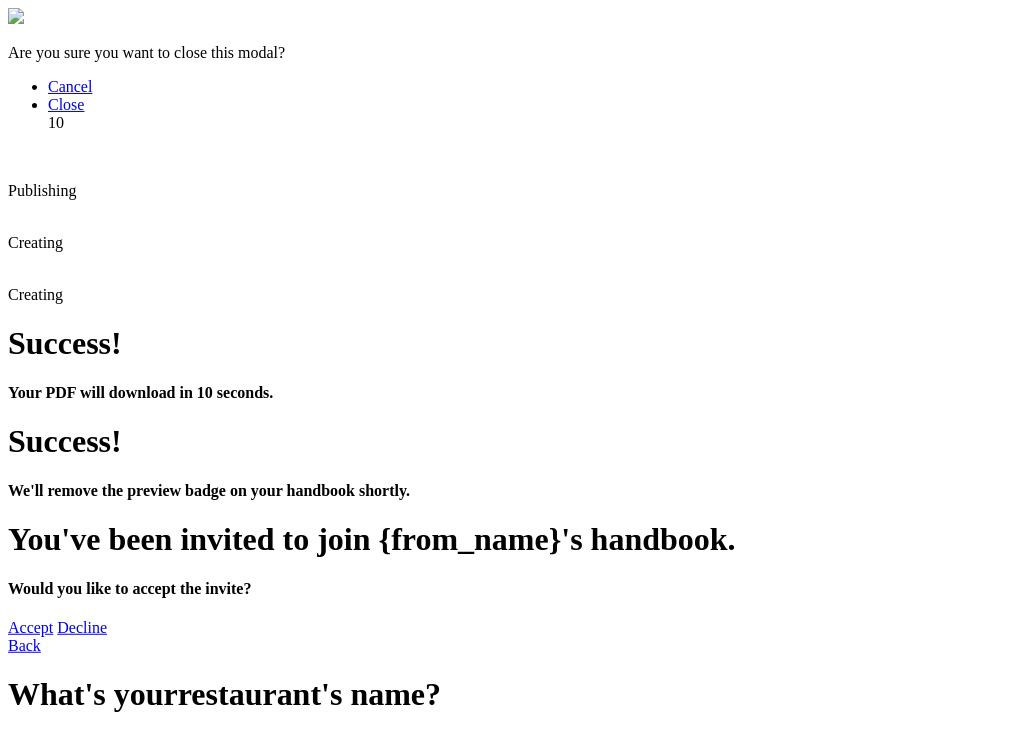 click on "You can't comment as you are logged in as a root user" at bounding box center (191, 2338) 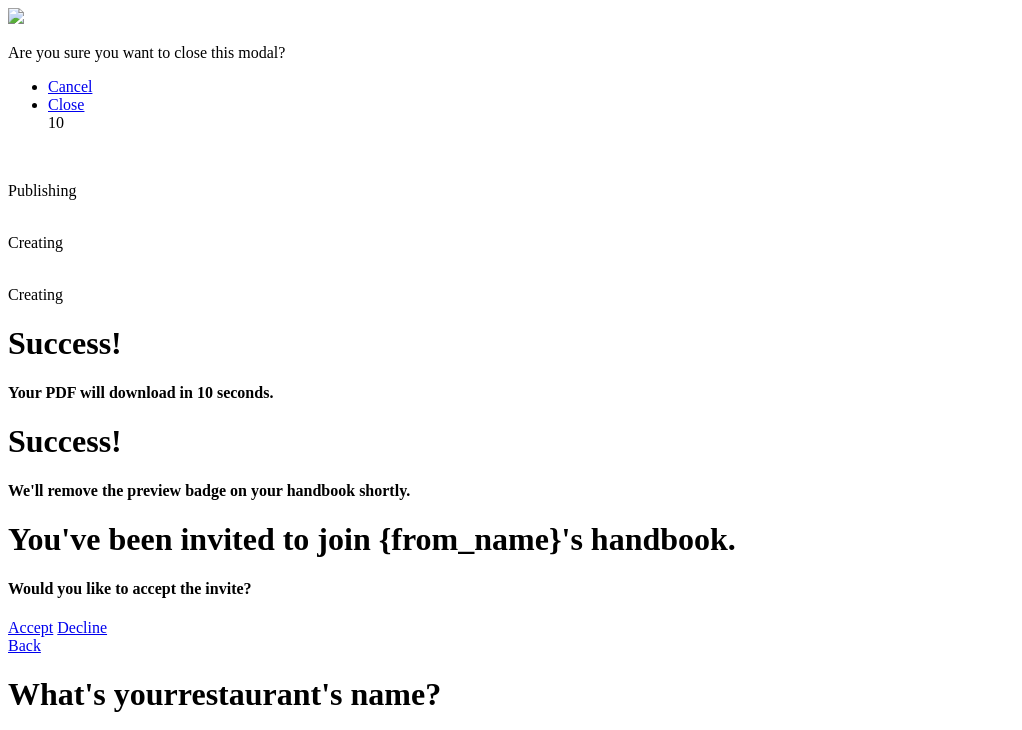 scroll, scrollTop: 0, scrollLeft: 0, axis: both 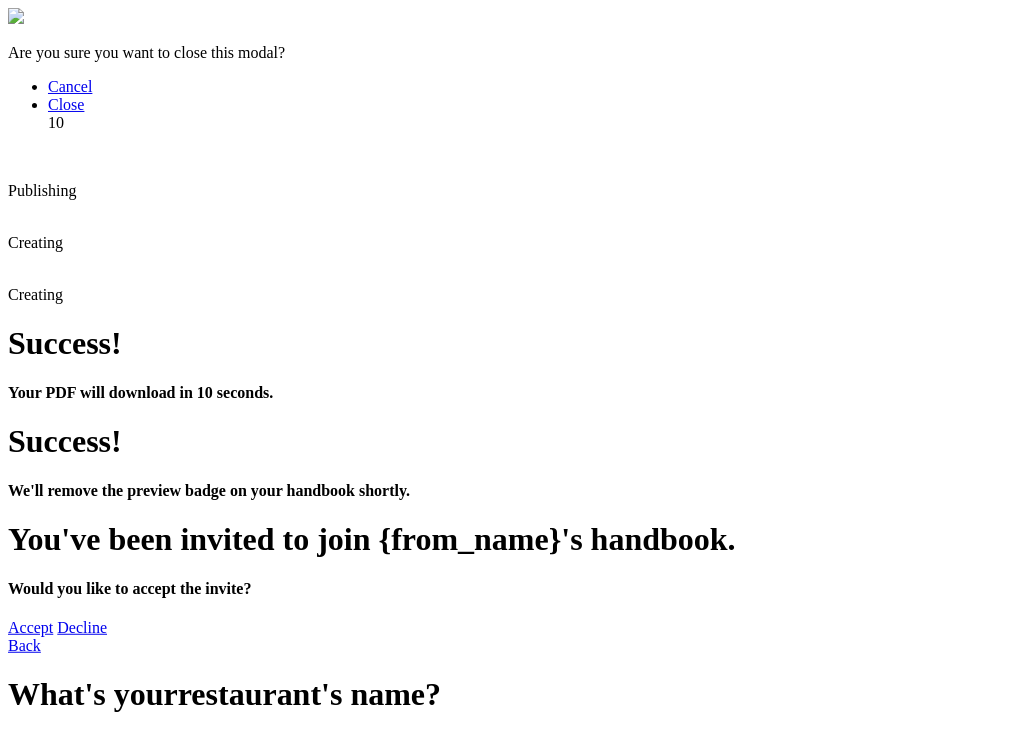 click on "We aren't big on the daily grind  Google . Our company values, objectives and philosophy are a direct reflection of the kind of studio culture we want to inspire: where everyone involved is driven to create world-class next-generation products and user experiences with meaningful, positive impact." at bounding box center [511, 2737] 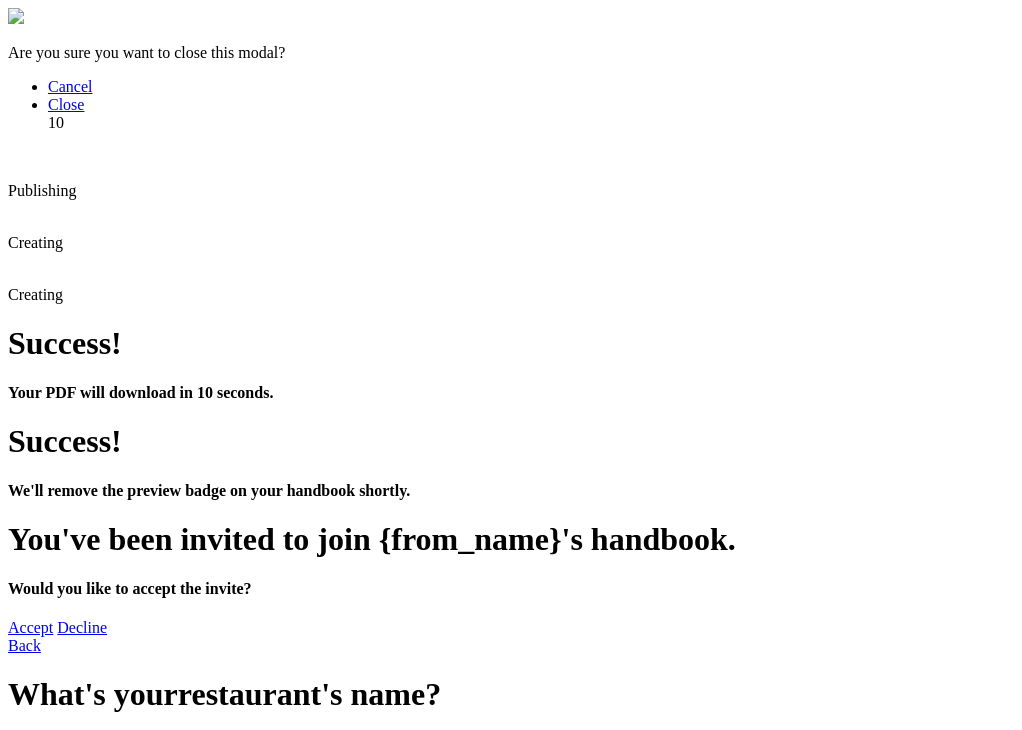 scroll, scrollTop: 0, scrollLeft: 0, axis: both 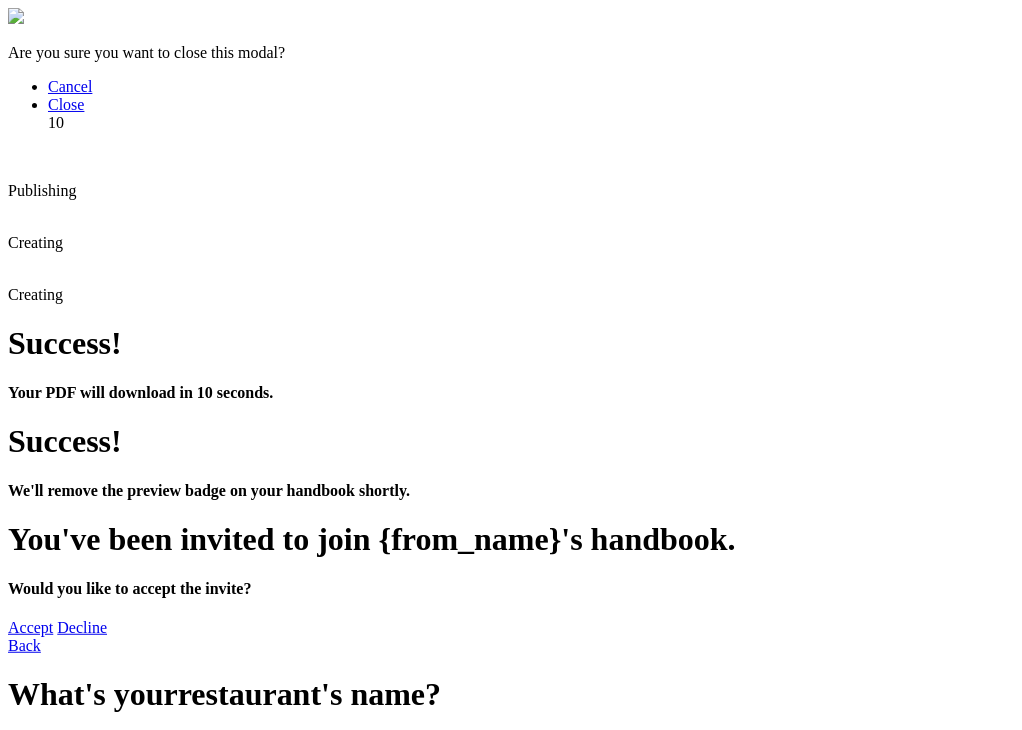 click on "We aren't big on the daily grind  Google . Our company values, objectives and philosophy are a direct reflection of the kind of studio culture we want to inspire: where everyone involved is driven to create world-class next-generation products and user experiences with meaningful, positive impact." at bounding box center (511, 2737) 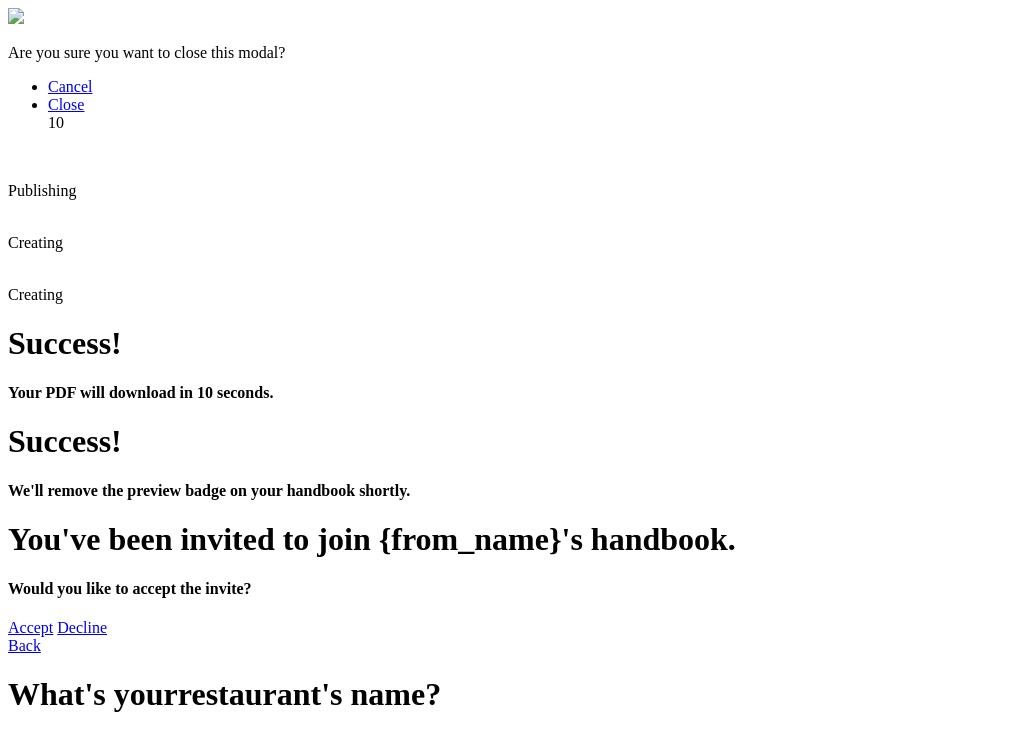 scroll, scrollTop: 0, scrollLeft: 0, axis: both 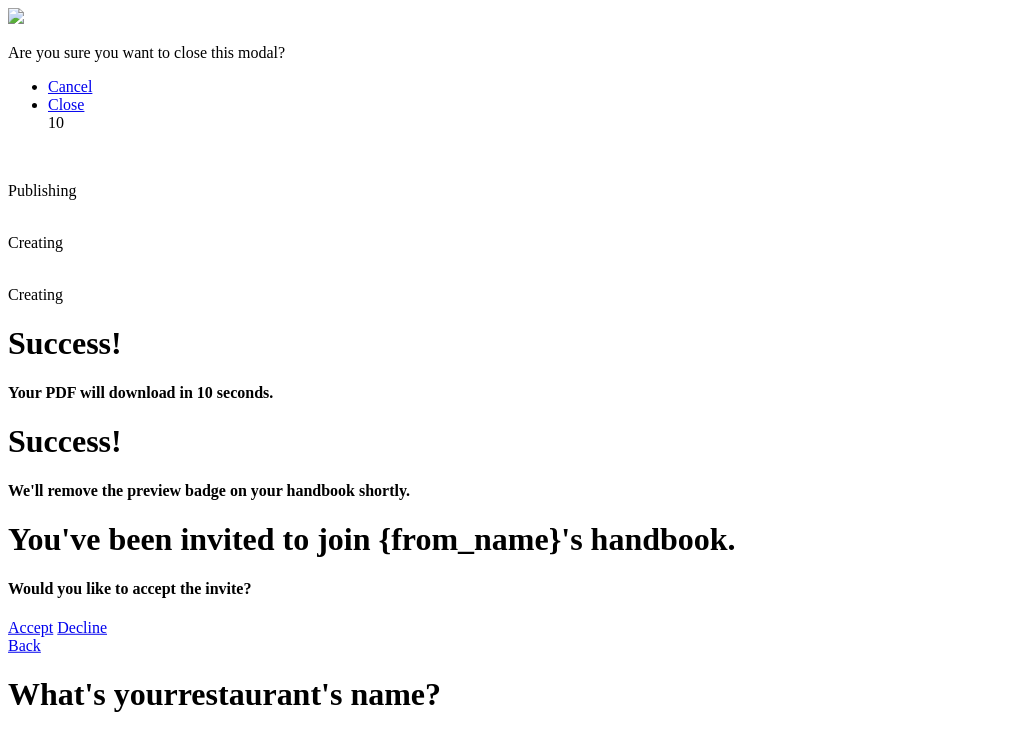 click on "We aren't big on the daily grind  Google . Our company values, objectives and philosophy are a direct reflection of the kind of studio culture we want to inspire: where everyone involved is driven to create world-class next-generation products and user experiences with meaningful, positive impact." at bounding box center [511, 2737] 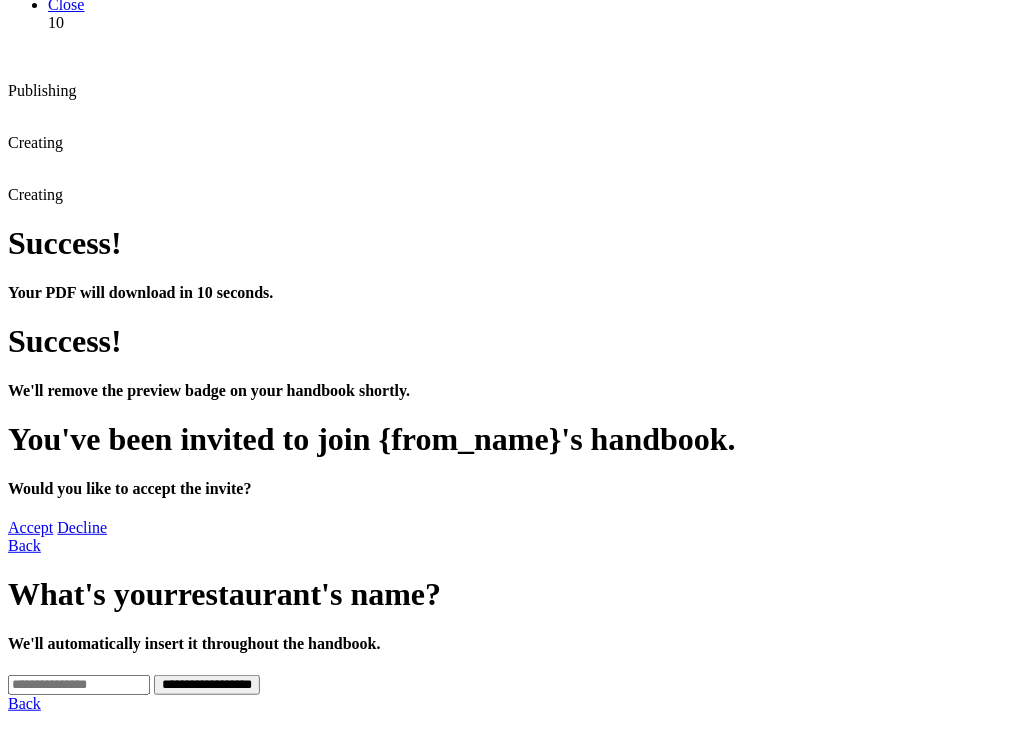 click on "We aren't big on the daily grind  Google . Our company values, objectives and philosophy are a direct reflection of the kind of studio culture we want to inspire: where everyone involved is driven to create world-class next-generation products and user experiences with meaningful, positive impact." at bounding box center [511, 2637] 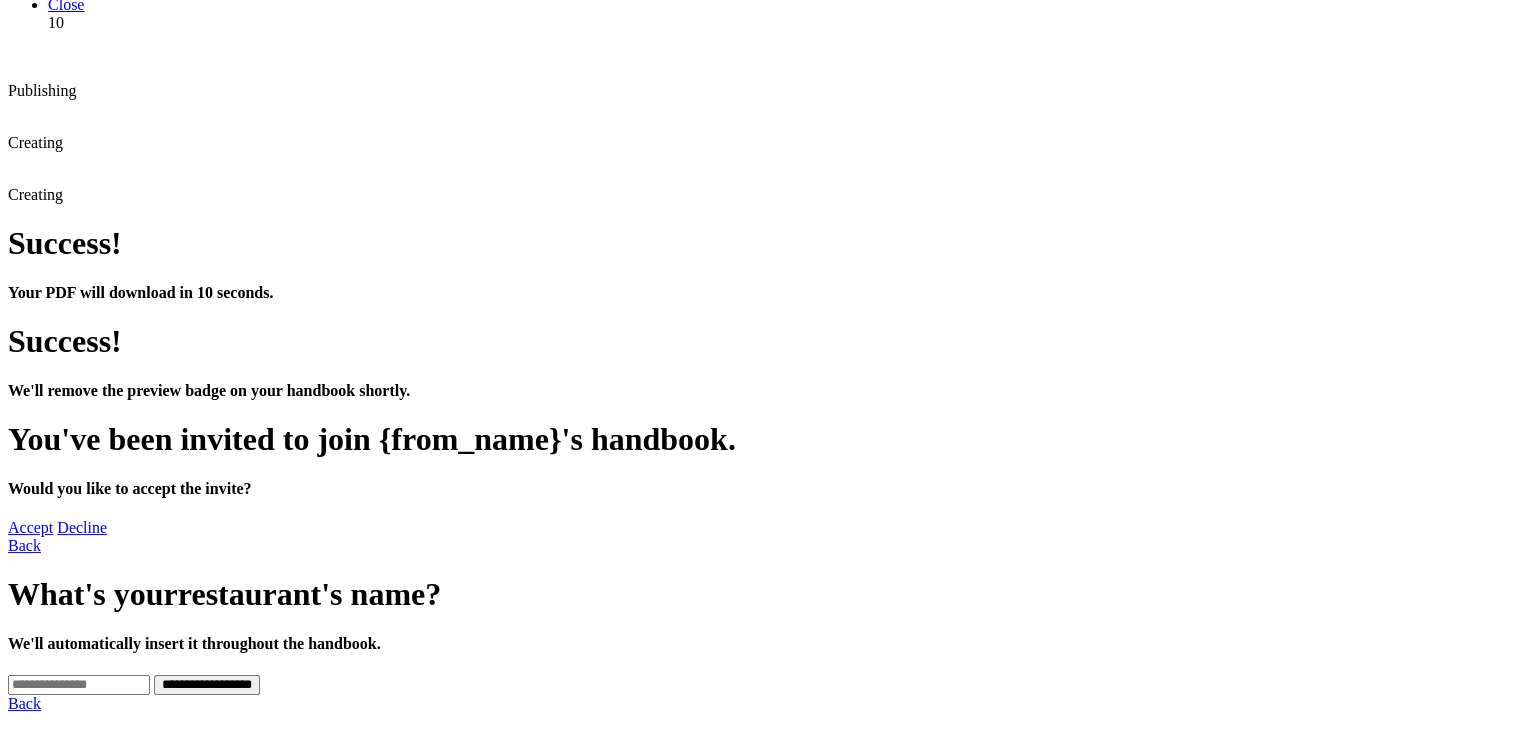 scroll, scrollTop: 100, scrollLeft: 0, axis: vertical 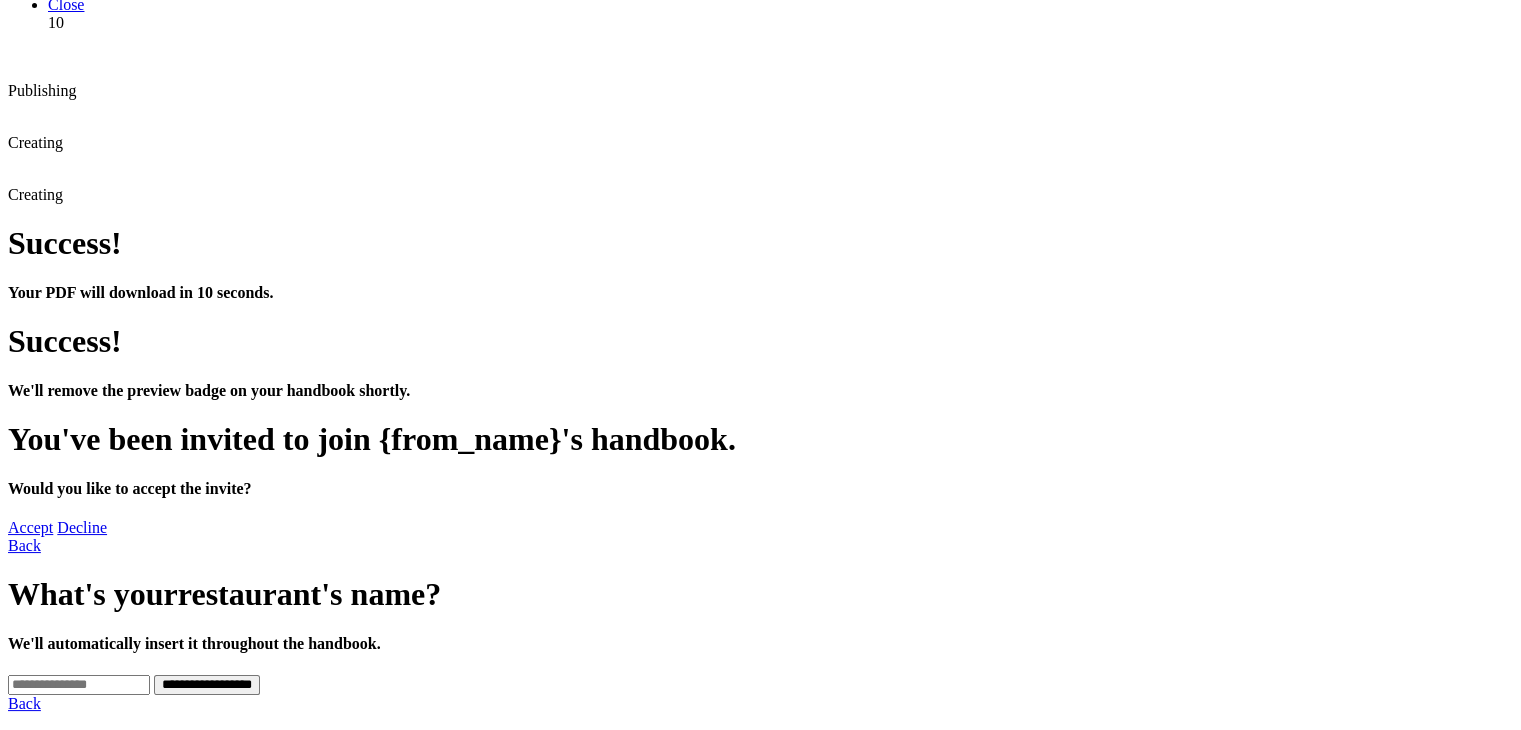 click on "3" at bounding box center [760, 3139] 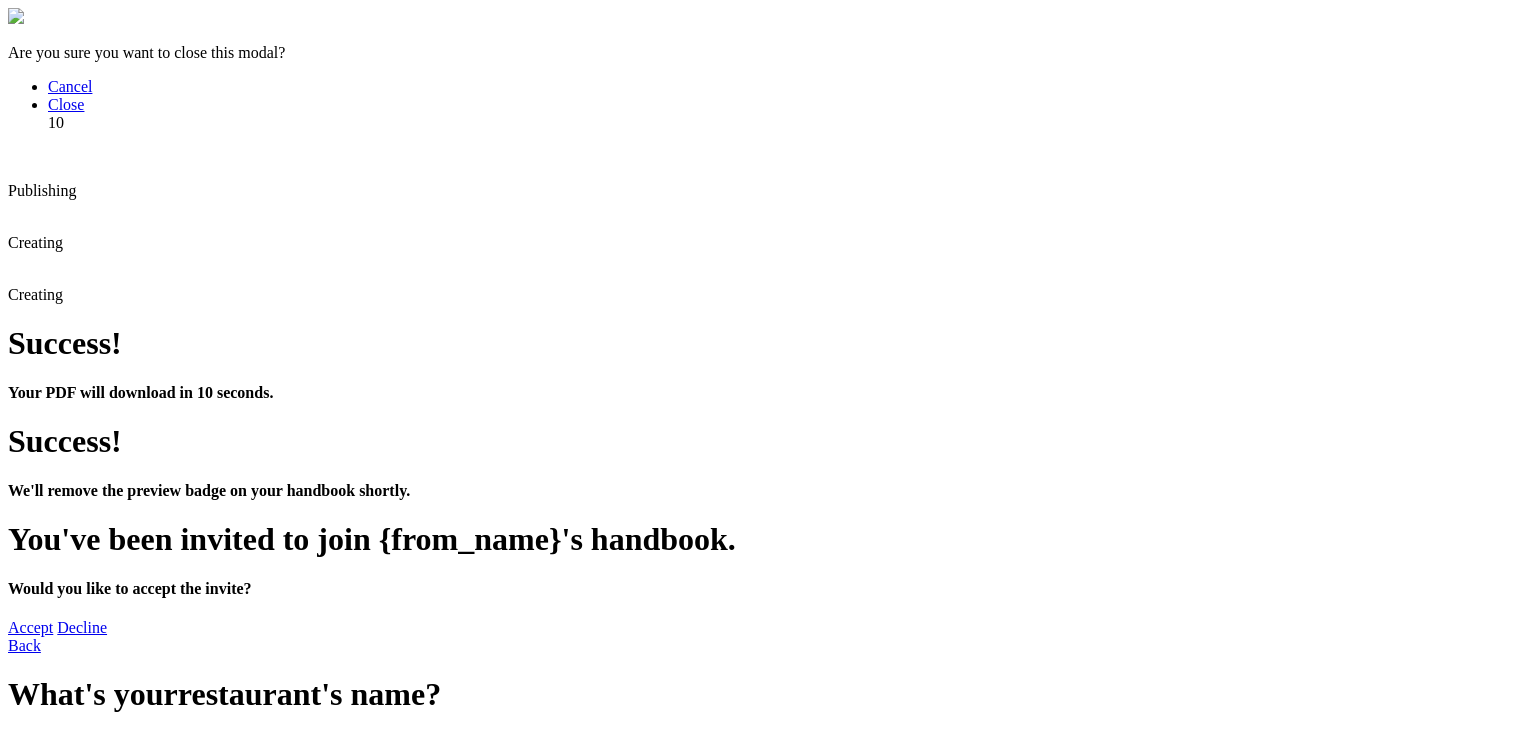 scroll, scrollTop: 100, scrollLeft: 0, axis: vertical 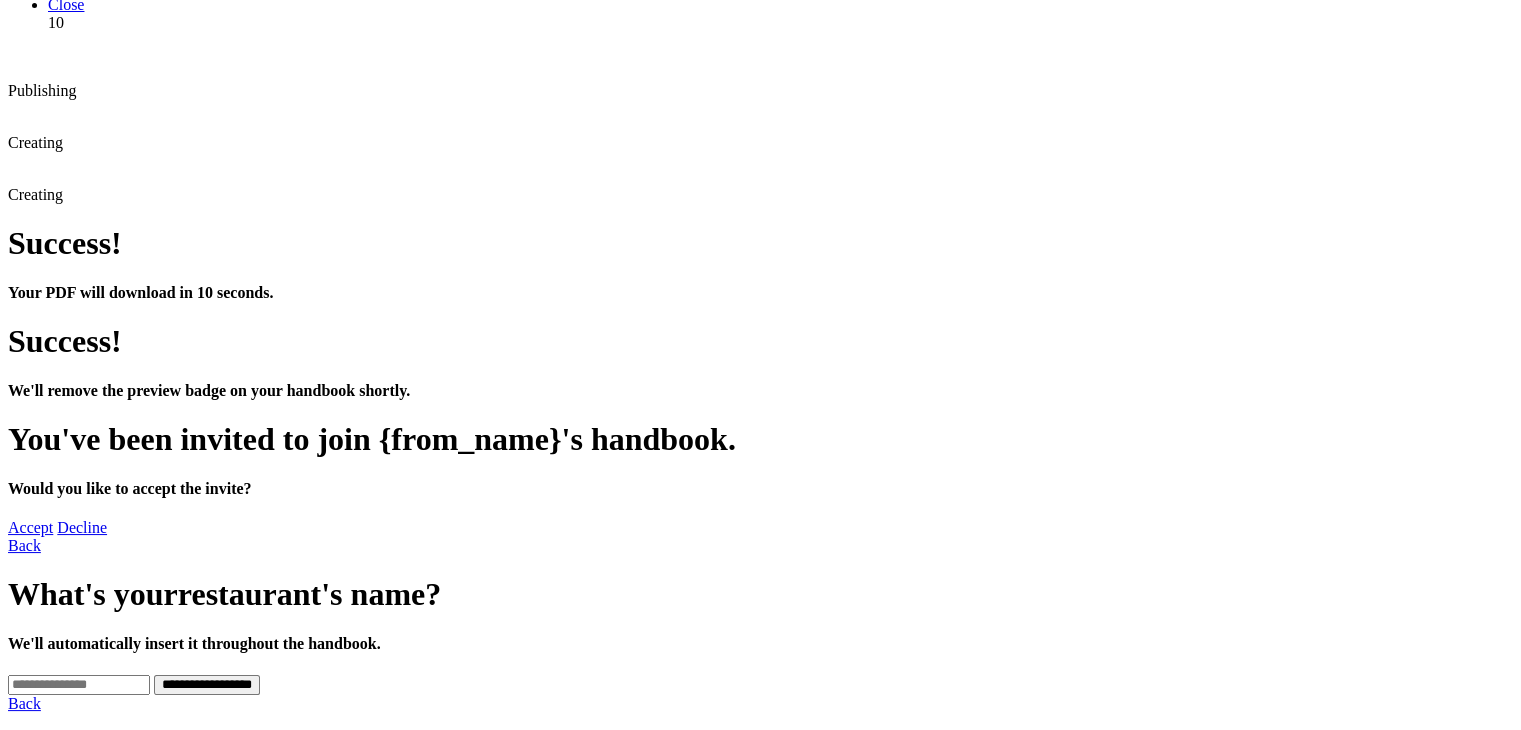 click on "3" at bounding box center (760, 3139) 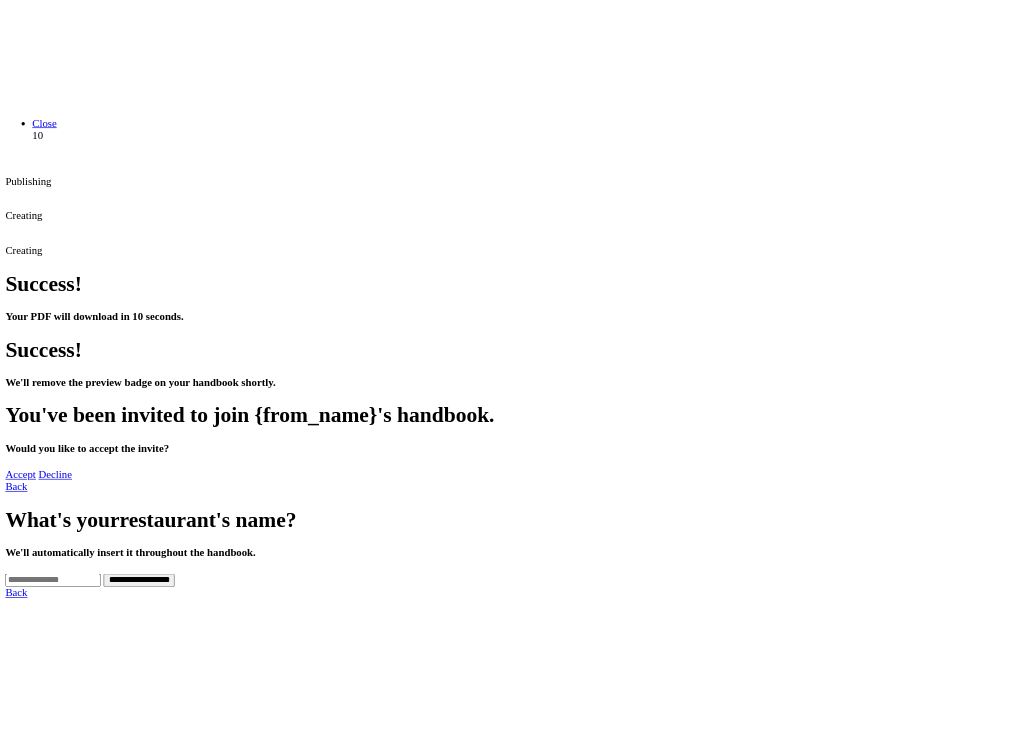 scroll, scrollTop: 82, scrollLeft: 0, axis: vertical 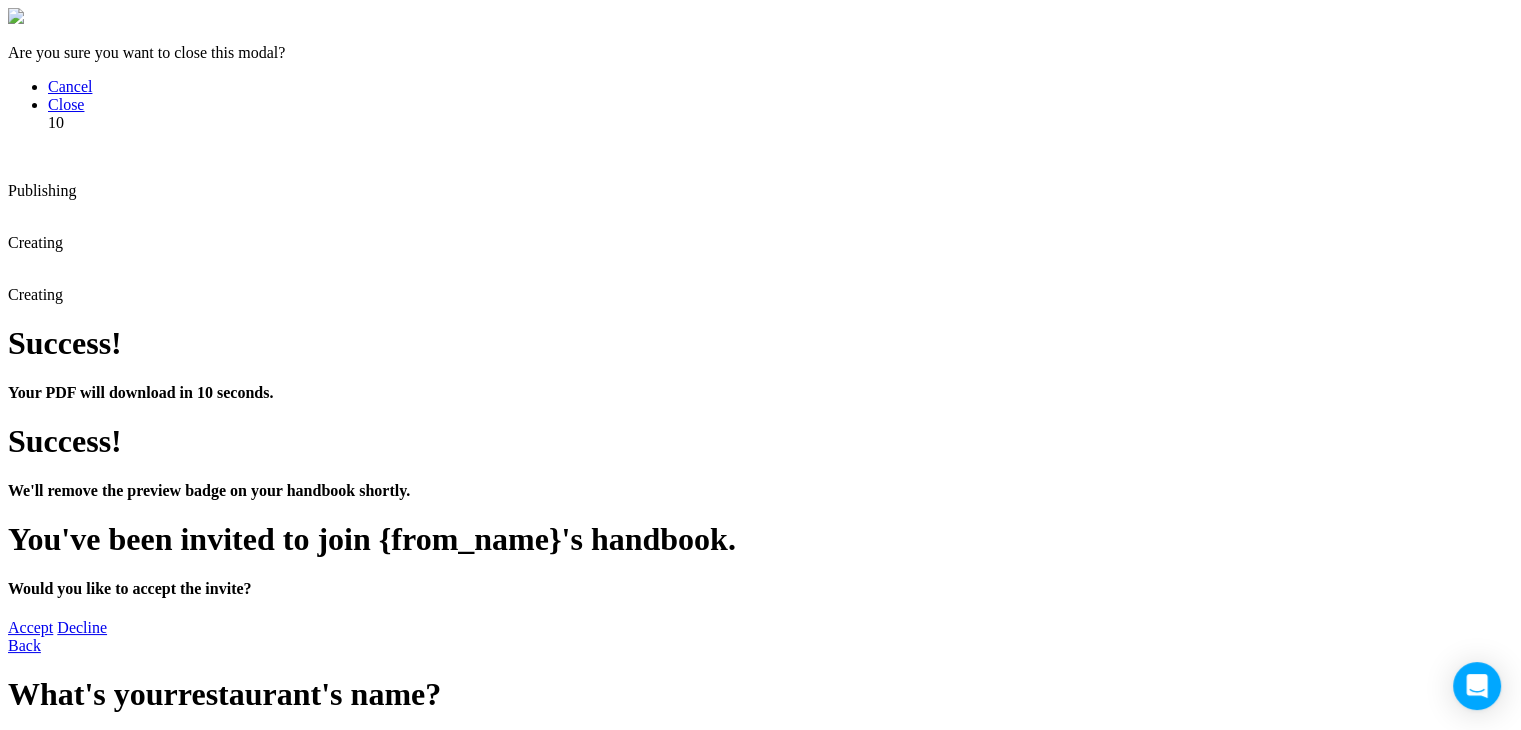 click at bounding box center [760, 2839] 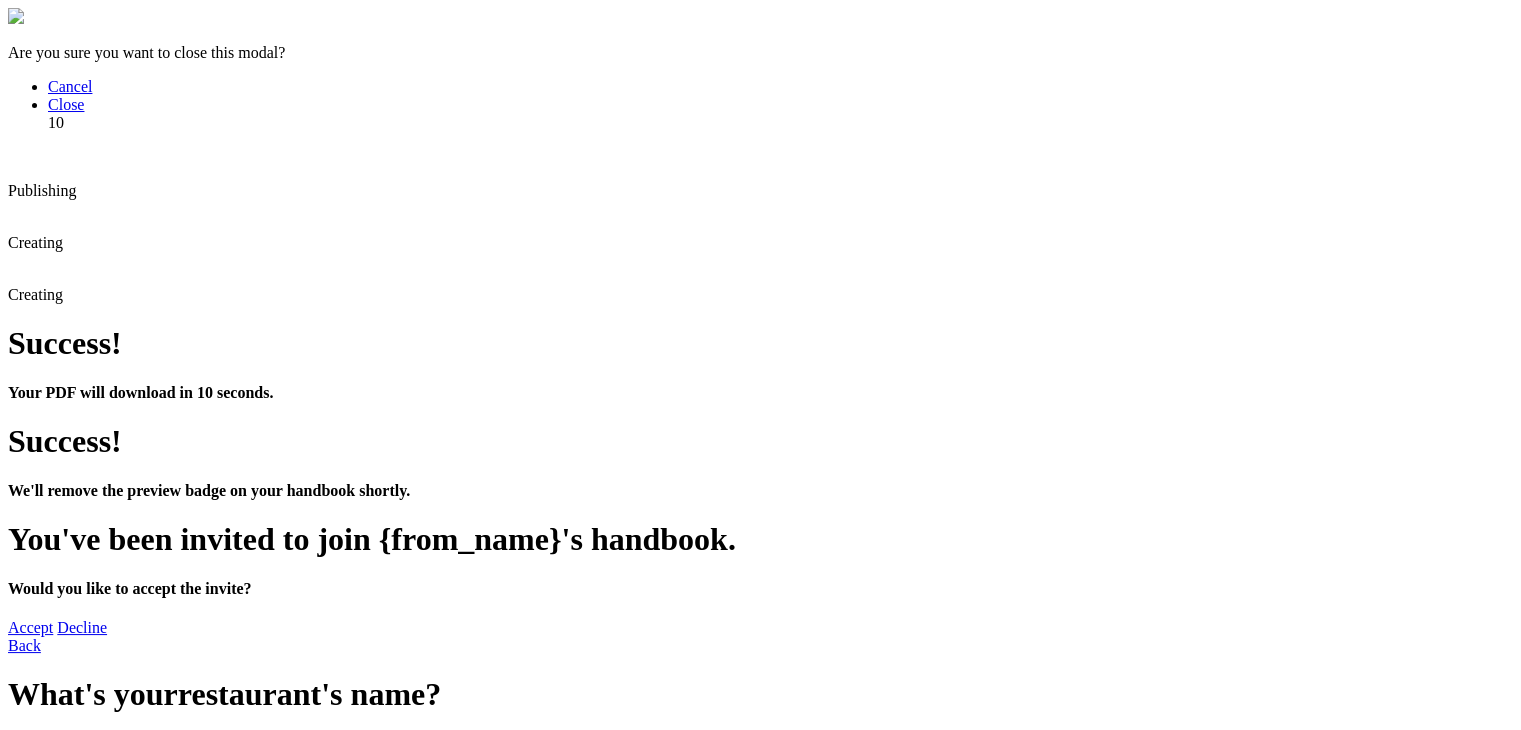 click on "3" at bounding box center (760, 3150) 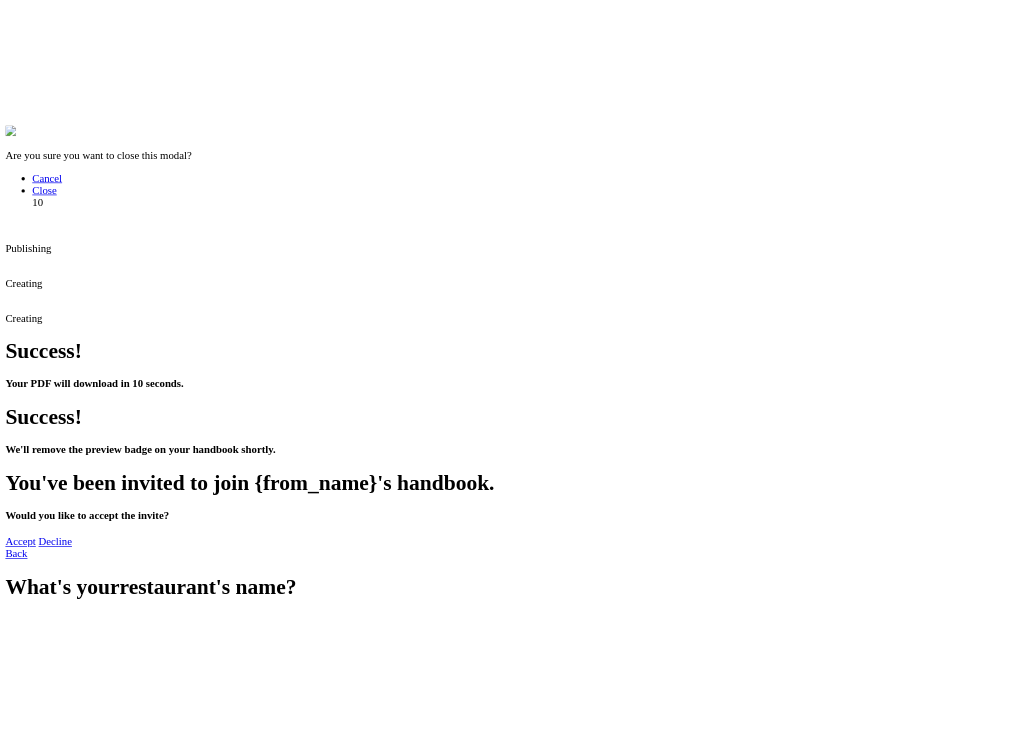 scroll, scrollTop: 18, scrollLeft: 0, axis: vertical 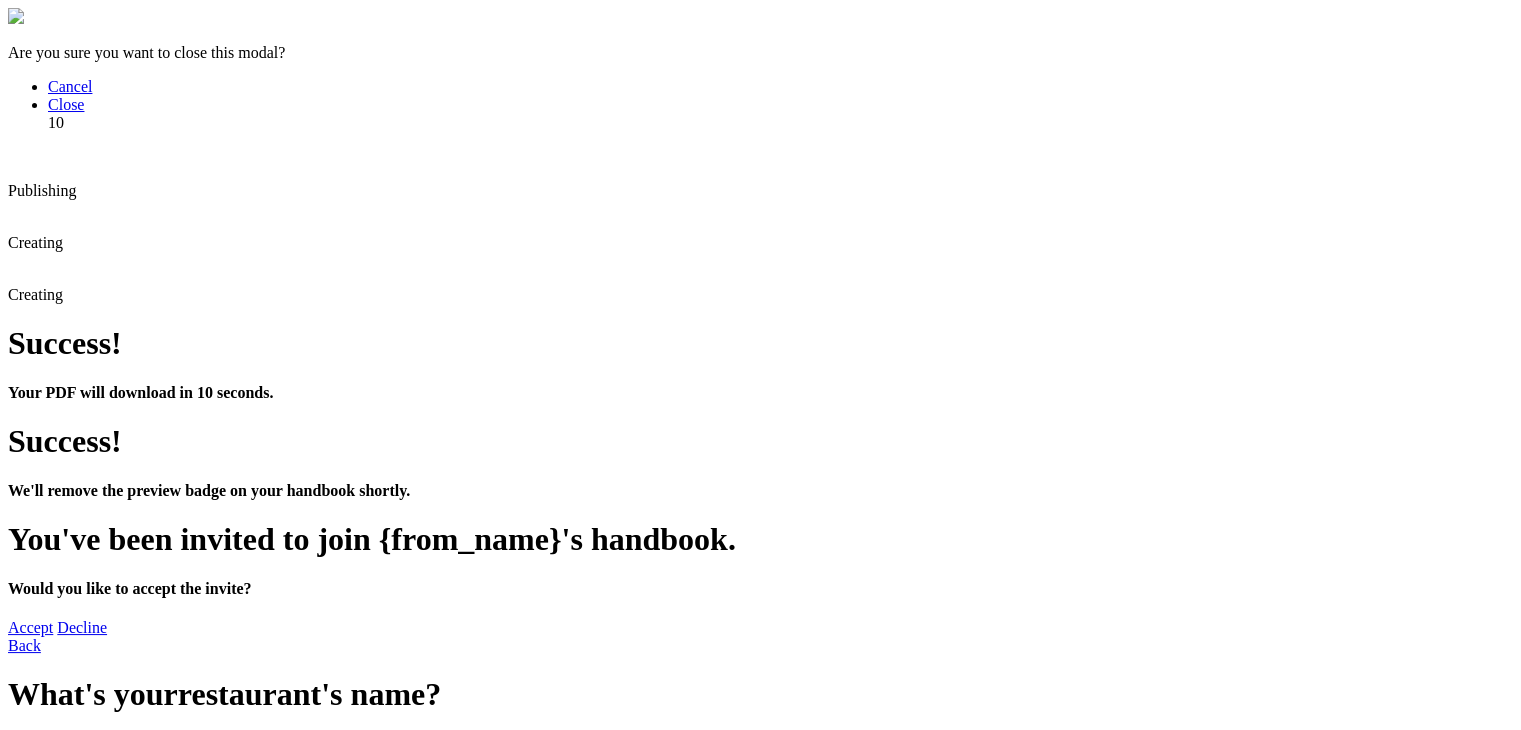click on "1" at bounding box center (760, 3255) 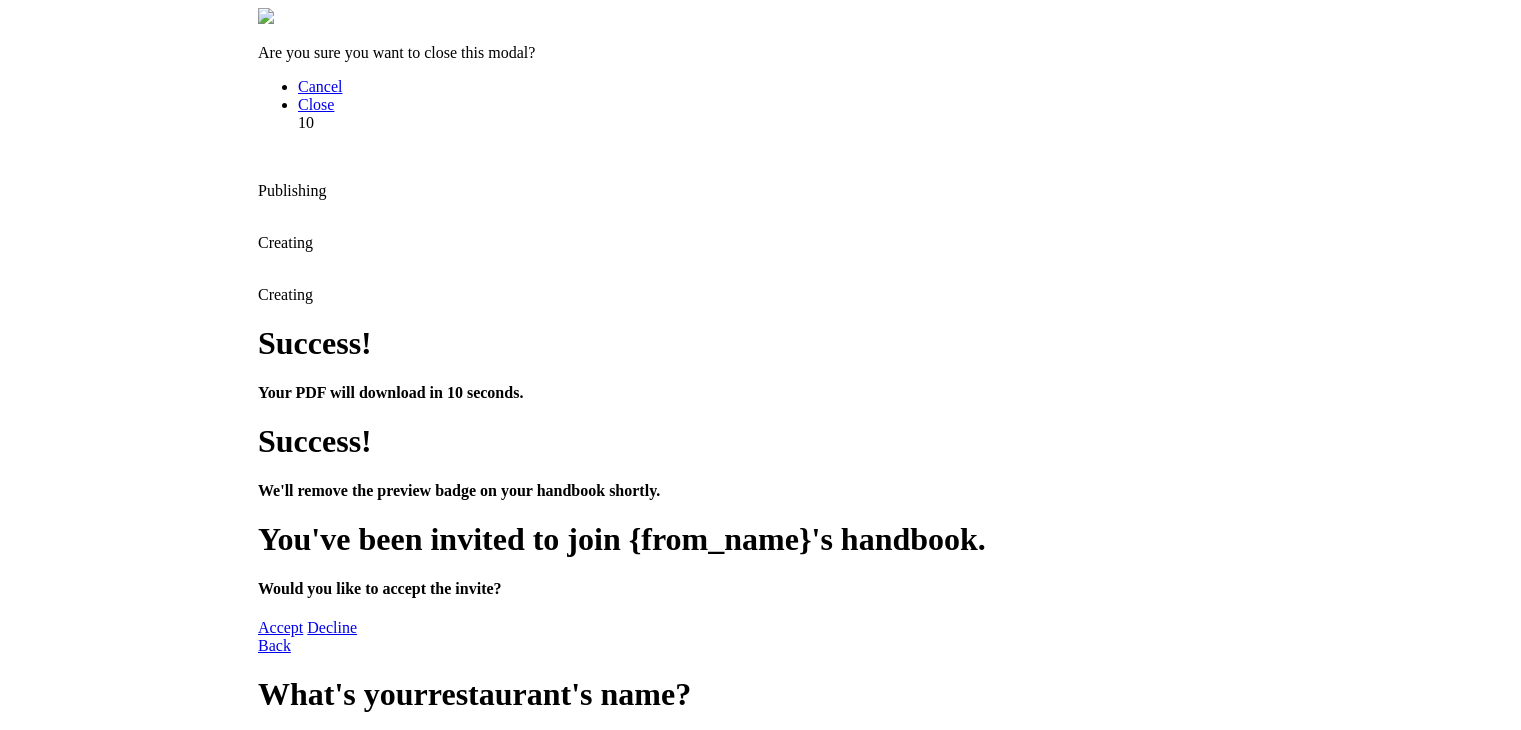 scroll, scrollTop: 0, scrollLeft: 0, axis: both 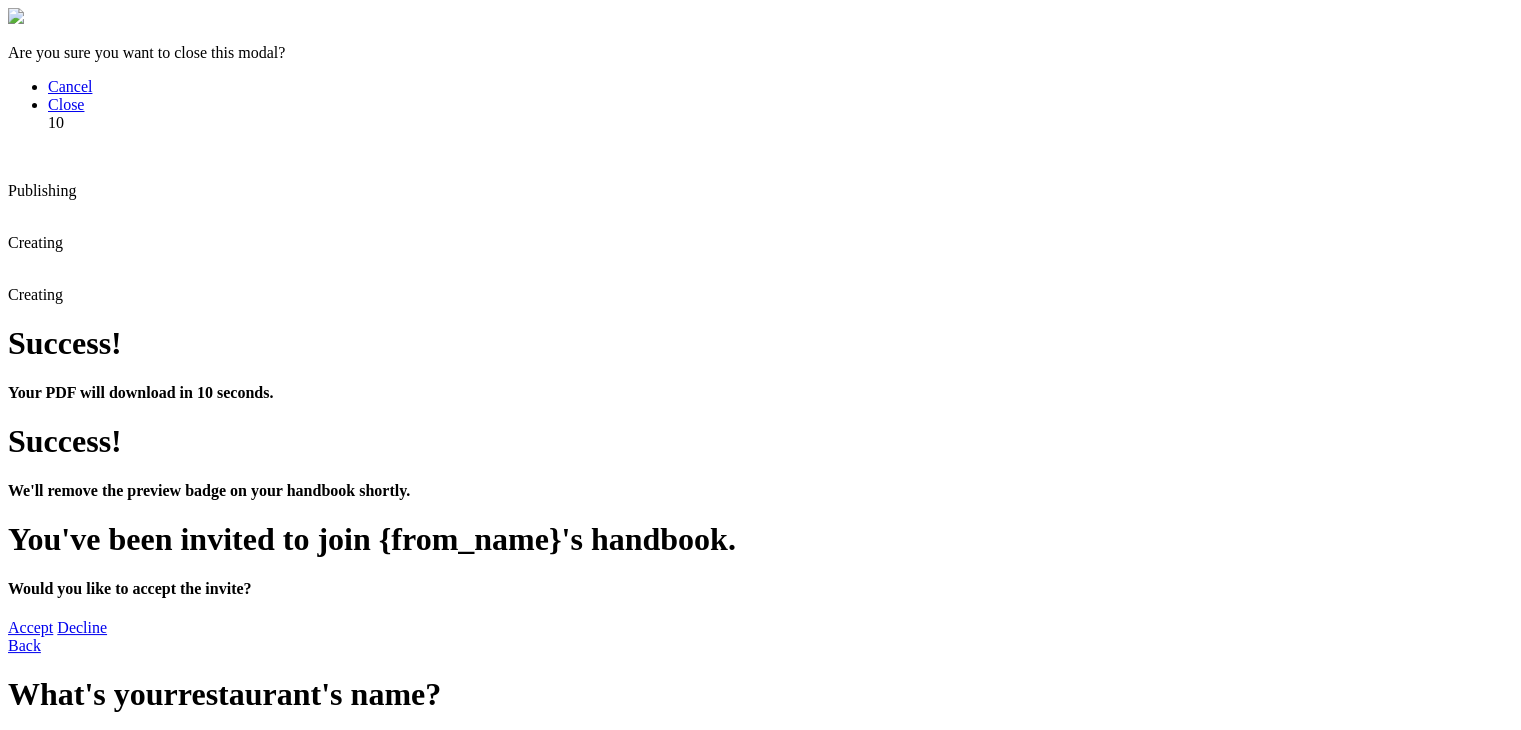 click at bounding box center (760, 2839) 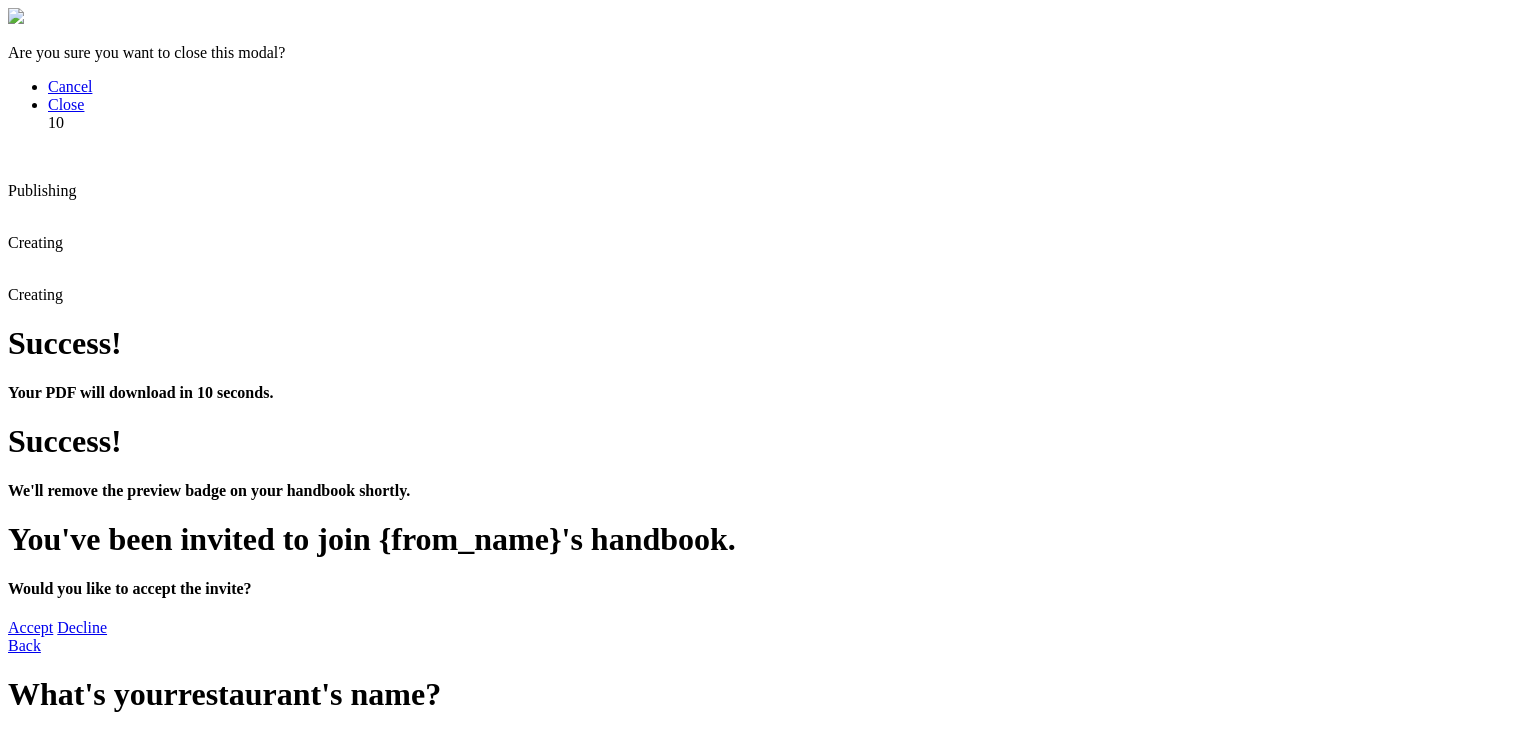 scroll, scrollTop: 0, scrollLeft: 0, axis: both 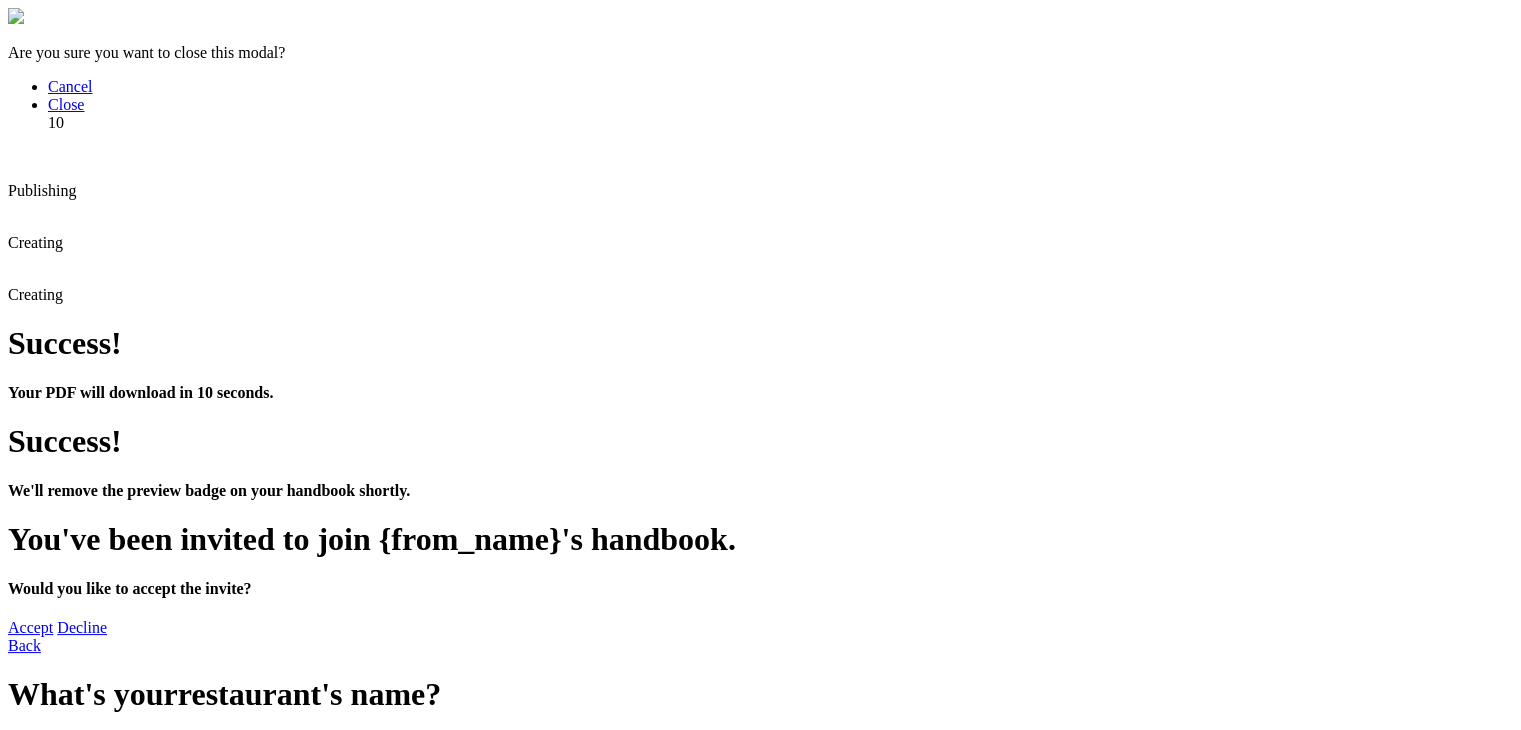 click on "comments need to be complete" at bounding box center [119, 2374] 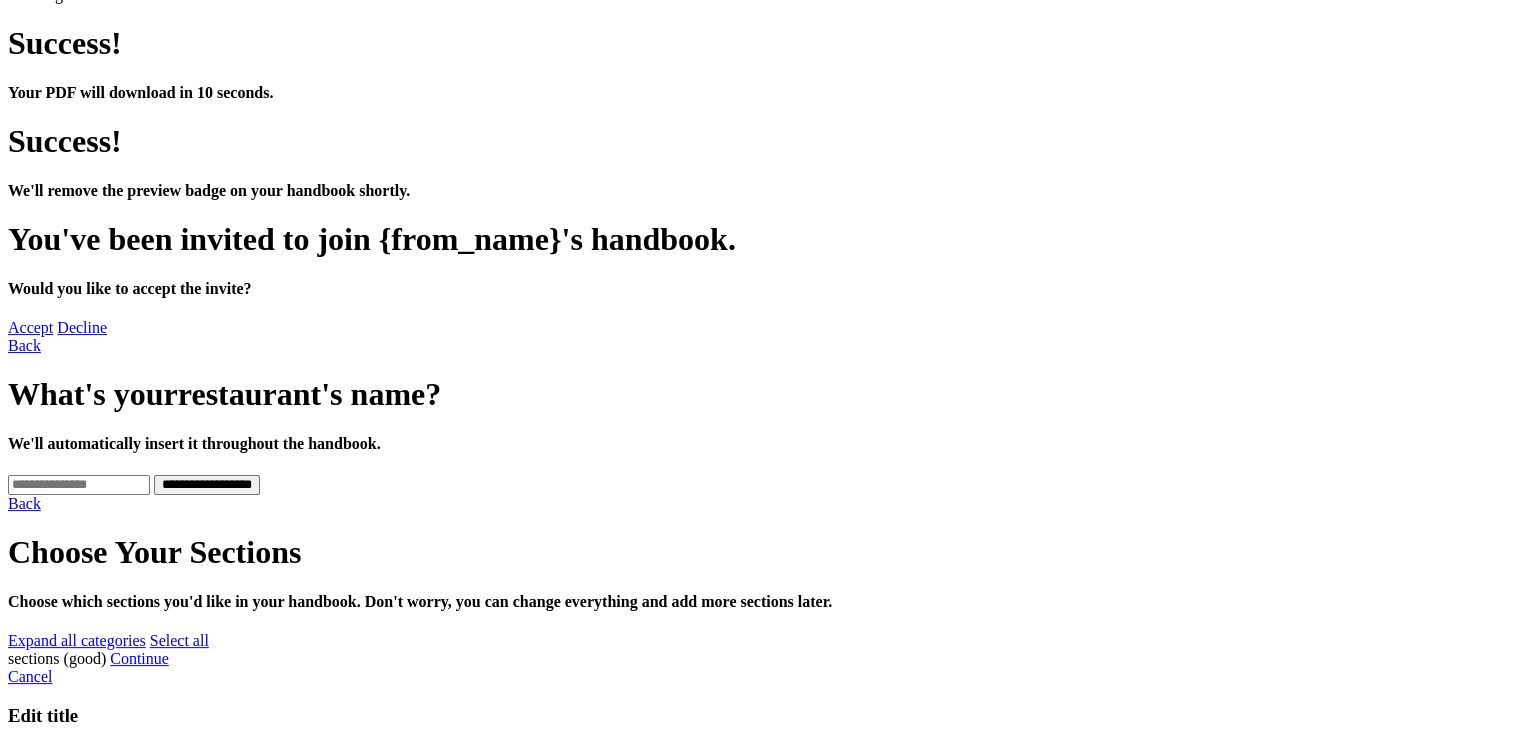 scroll, scrollTop: 0, scrollLeft: 0, axis: both 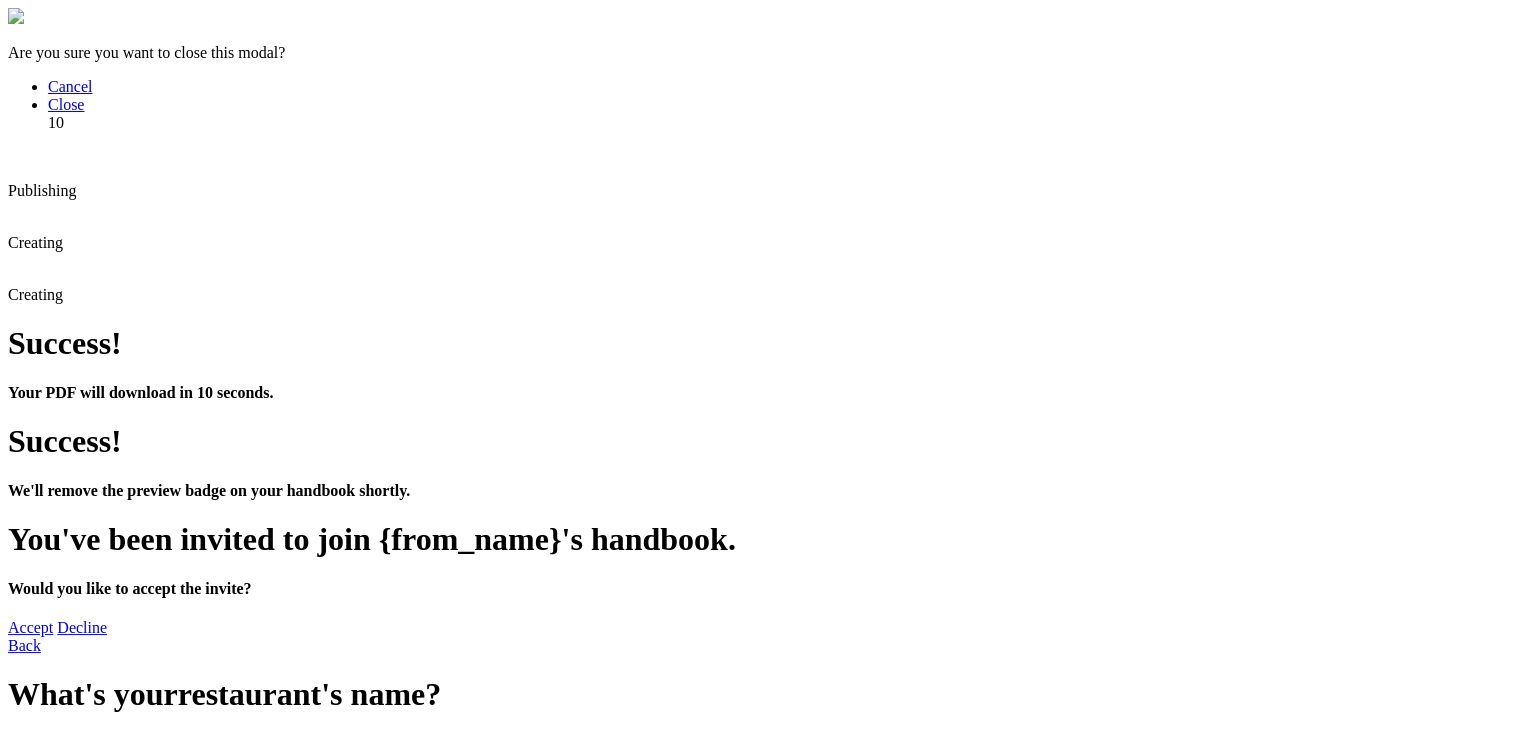 click on "All comments resolved" at bounding box center (85, 2356) 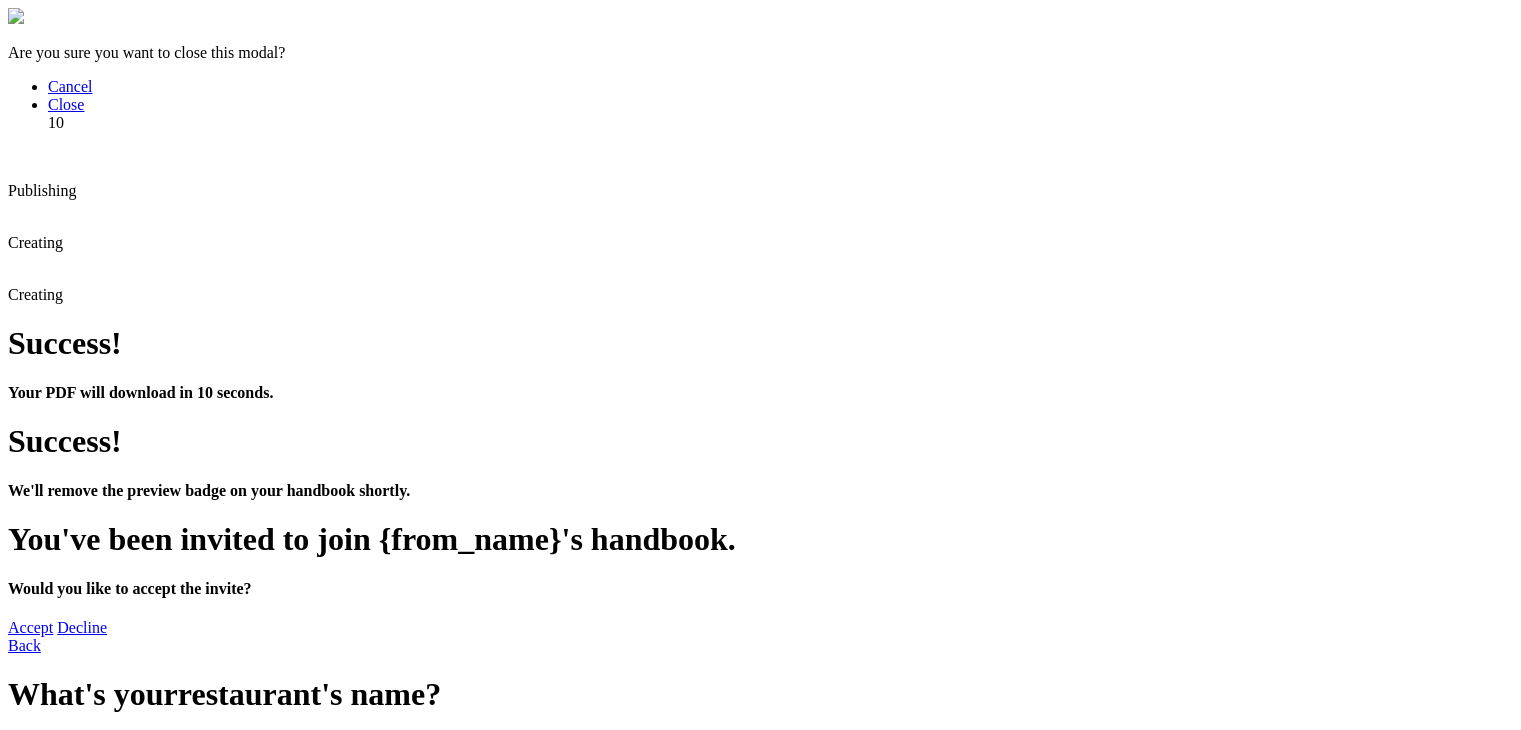 scroll, scrollTop: 0, scrollLeft: 0, axis: both 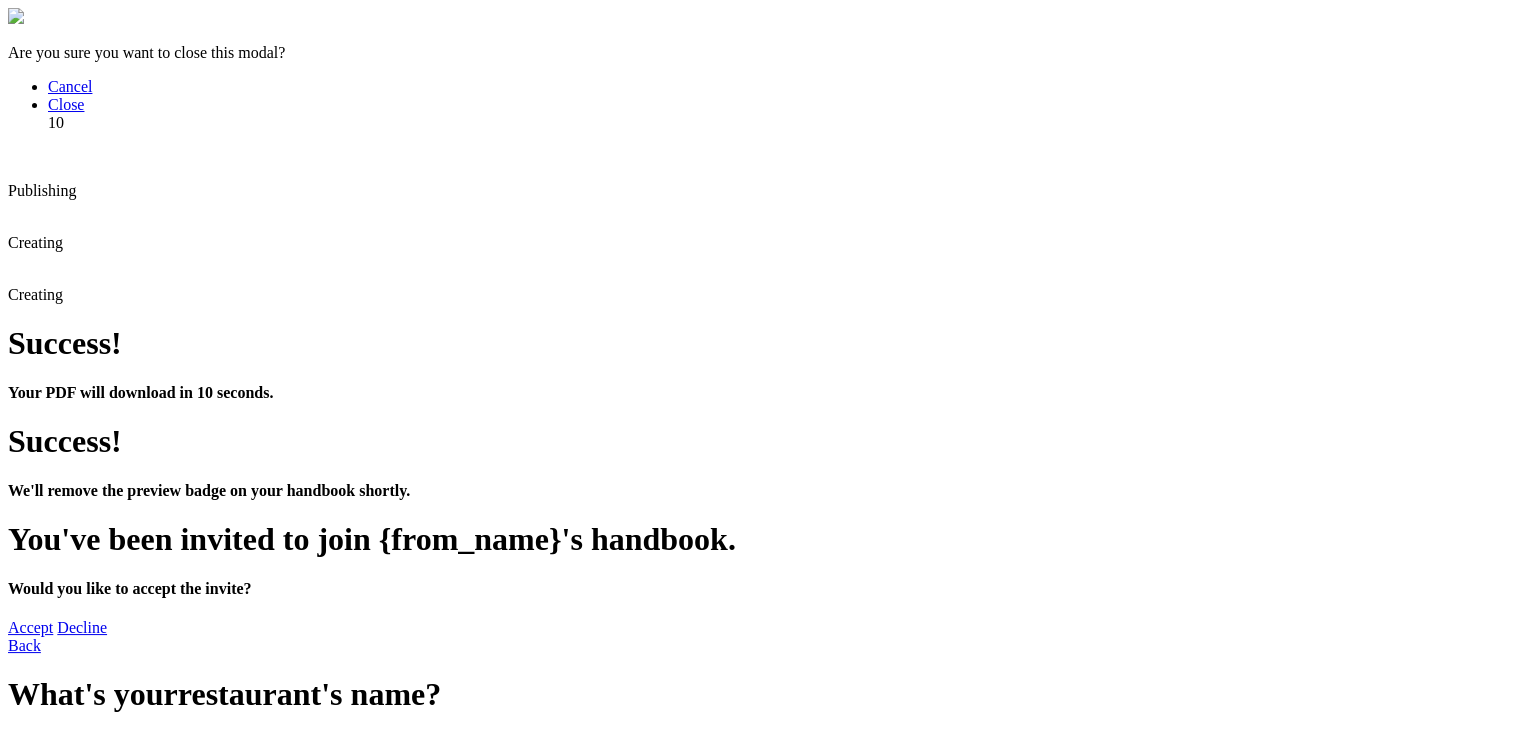 click on "2" at bounding box center [760, 3203] 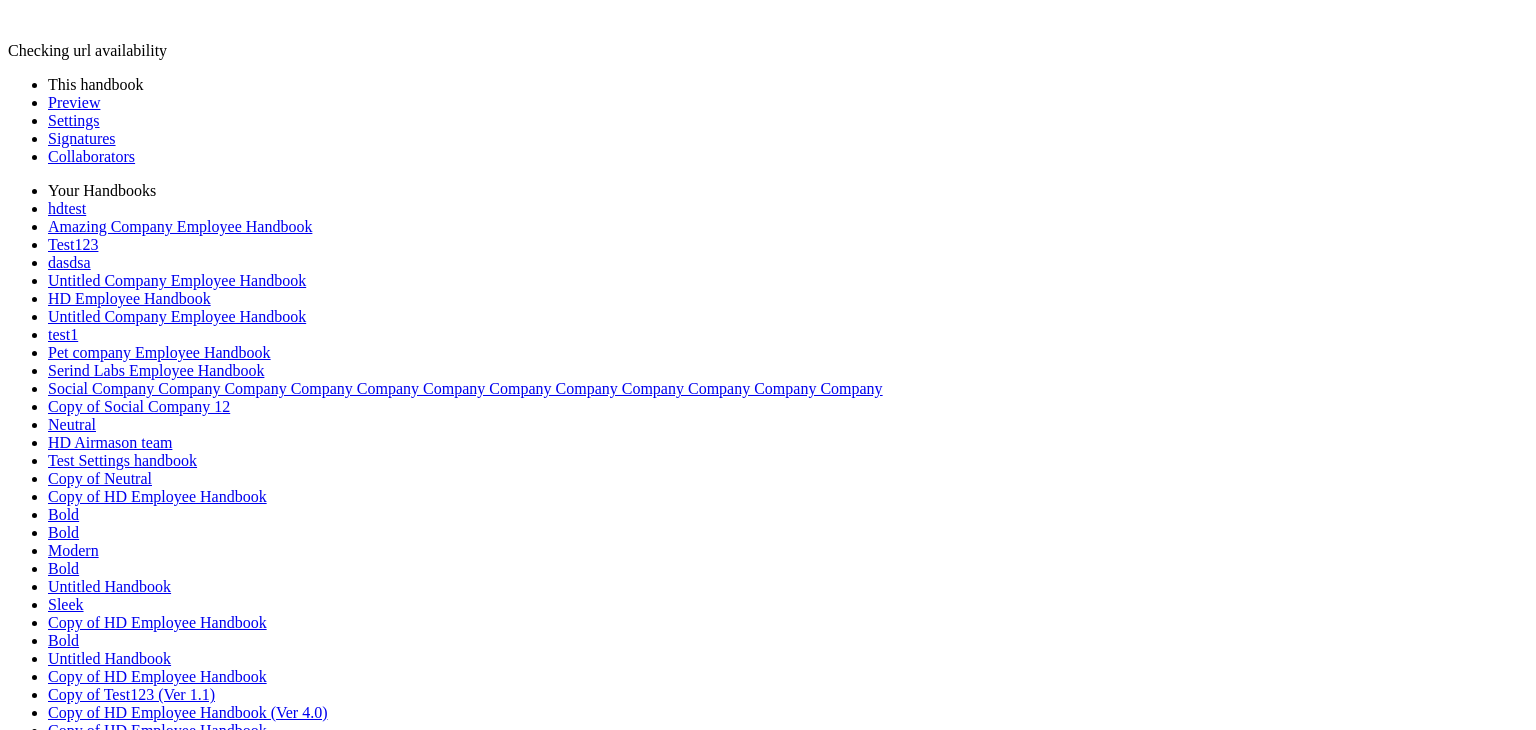 scroll, scrollTop: 0, scrollLeft: 0, axis: both 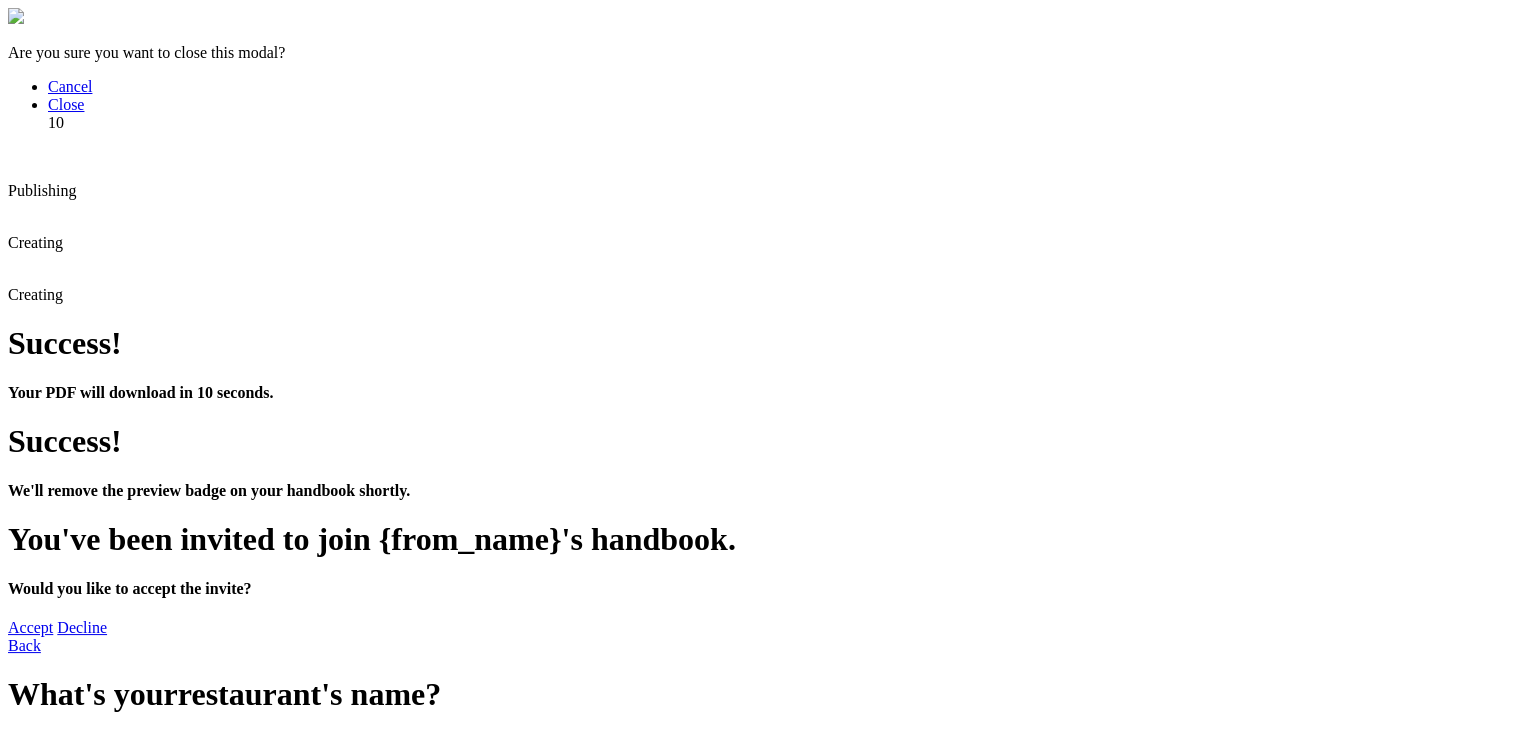 click on "Who we are" at bounding box center (760, 2661) 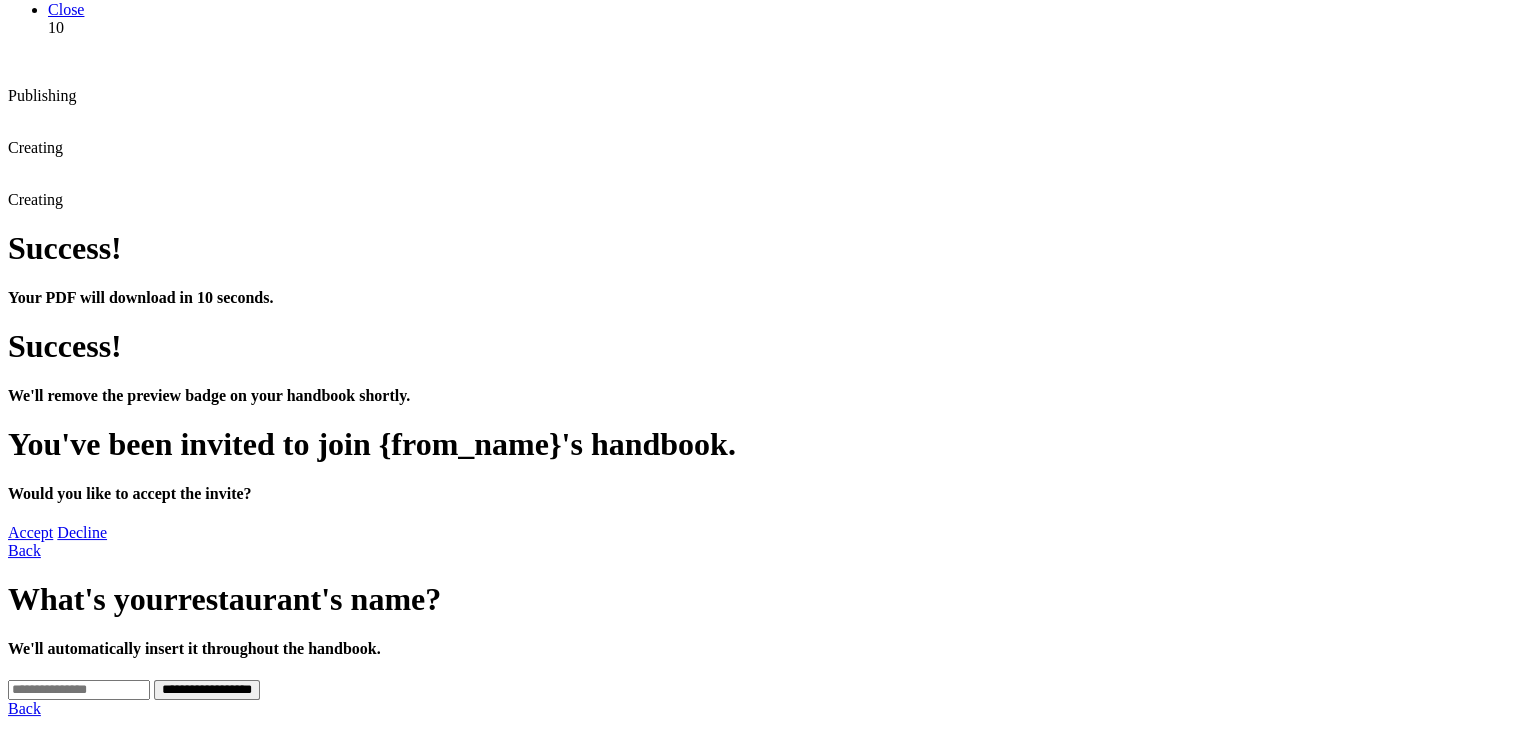 scroll, scrollTop: 300, scrollLeft: 0, axis: vertical 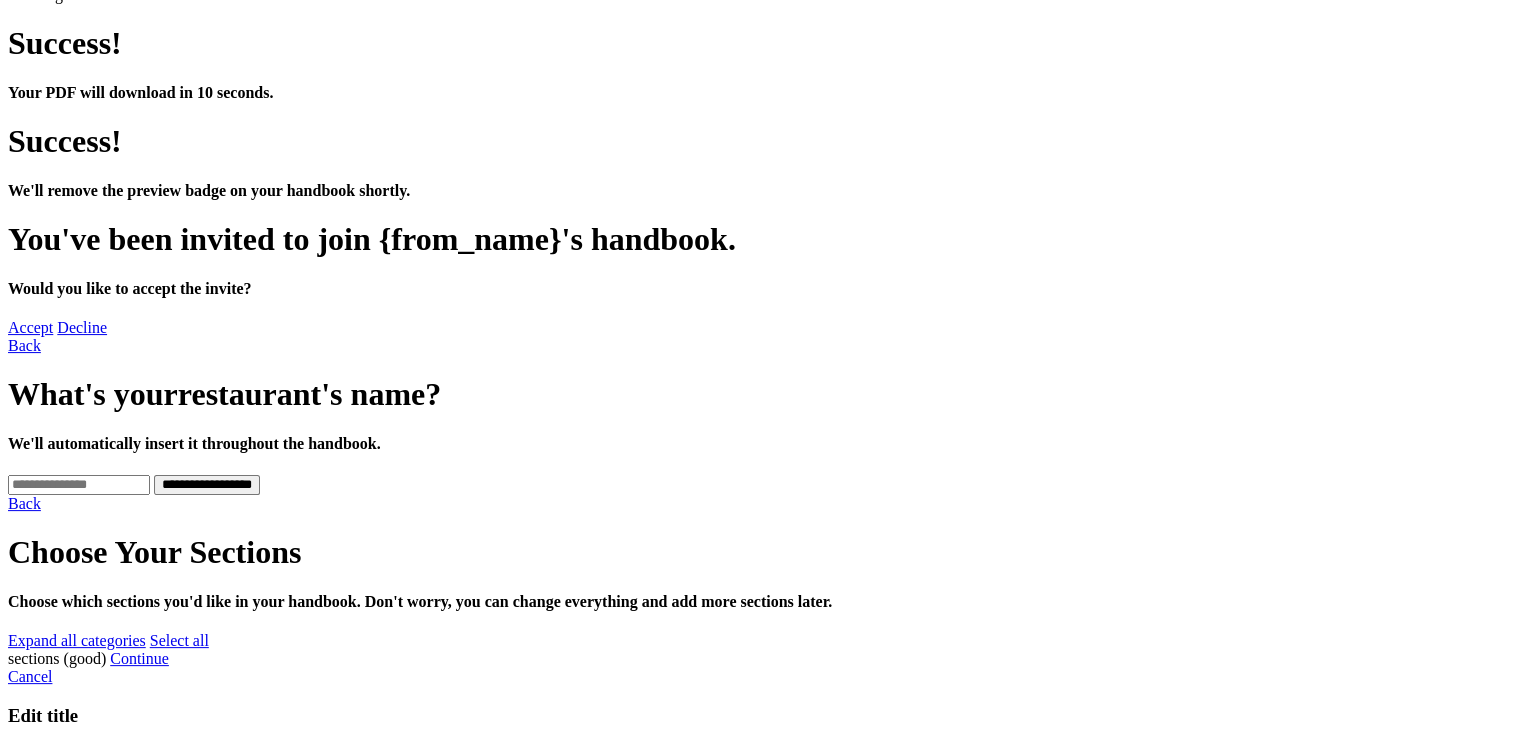 click on "Add" at bounding box center [28, 2855] 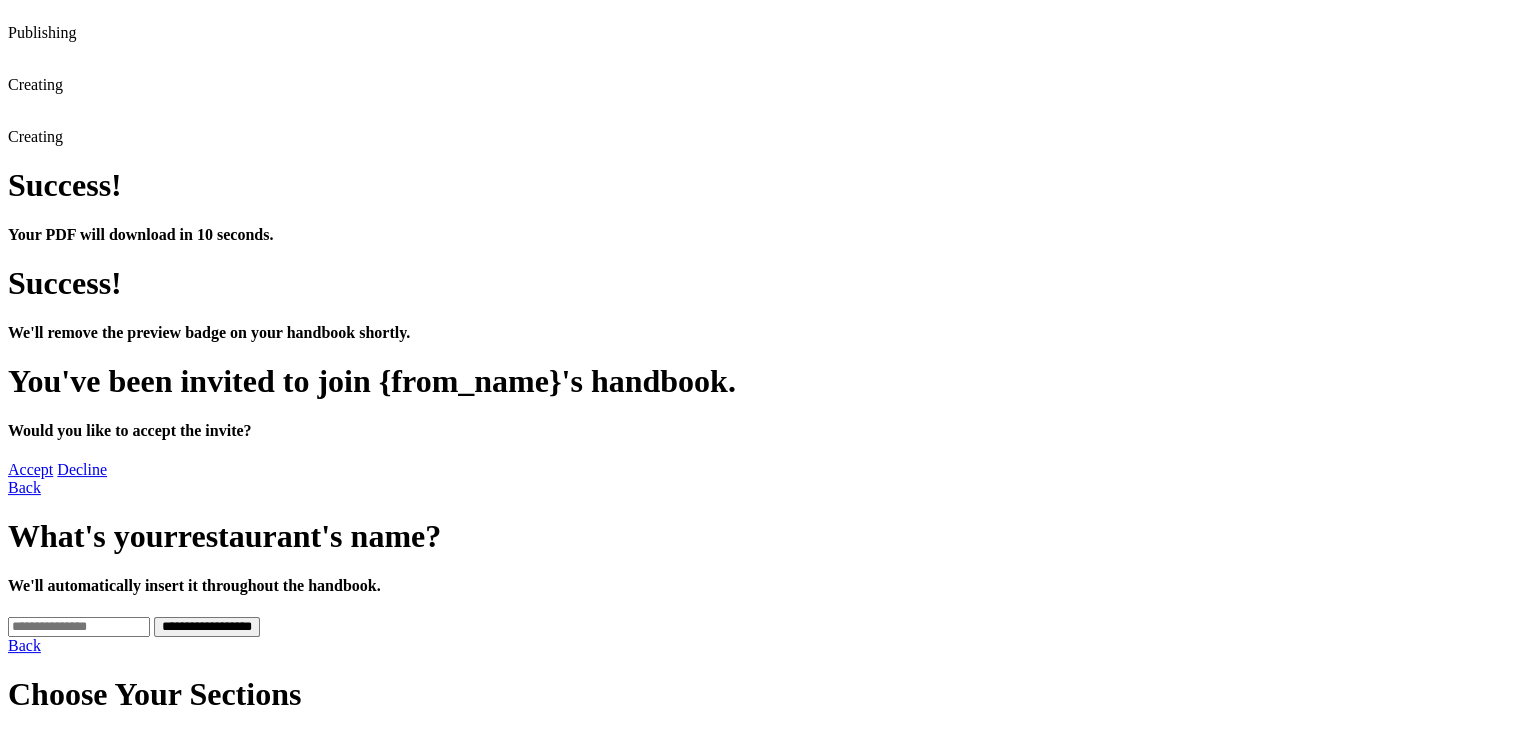 scroll, scrollTop: 0, scrollLeft: 0, axis: both 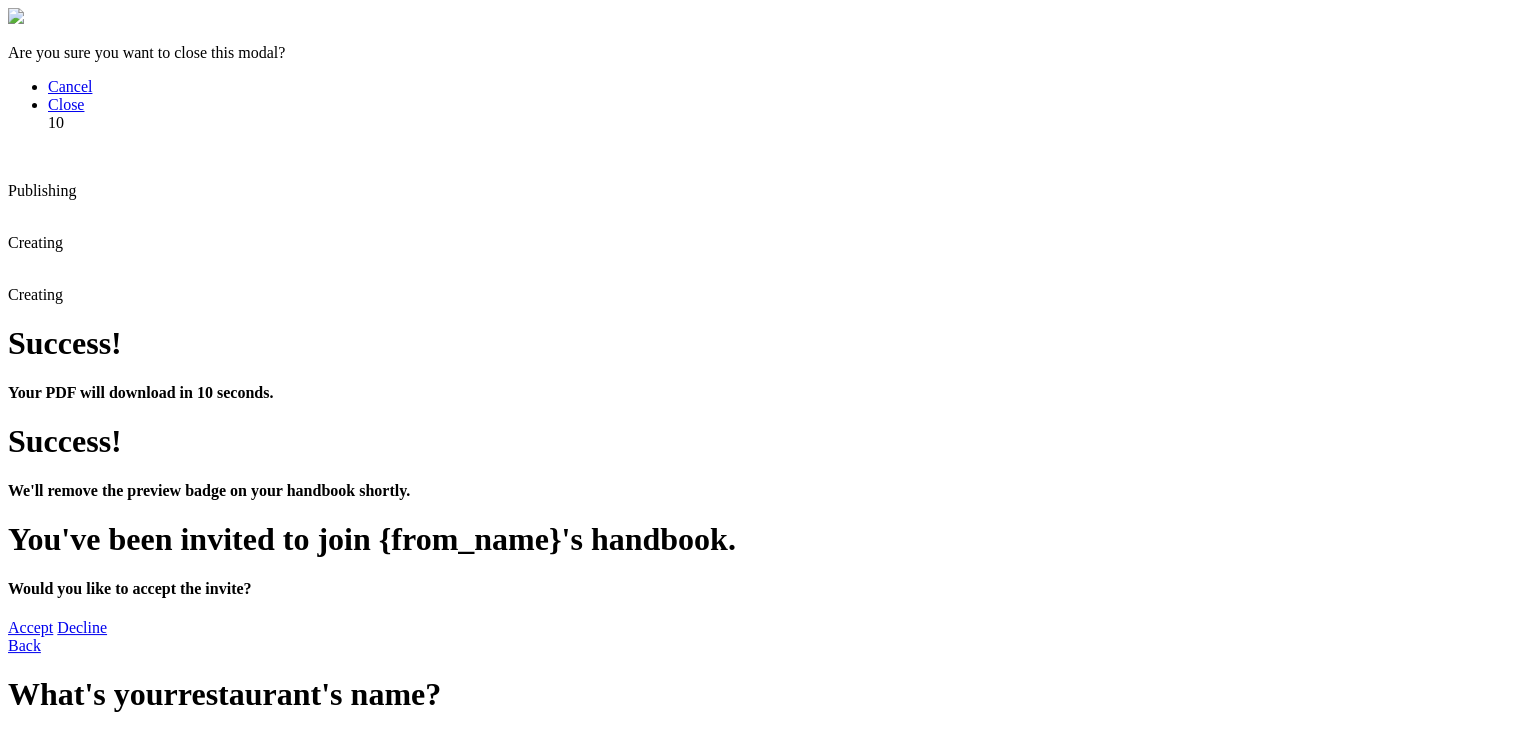 click on "All" at bounding box center [18, 10545] 